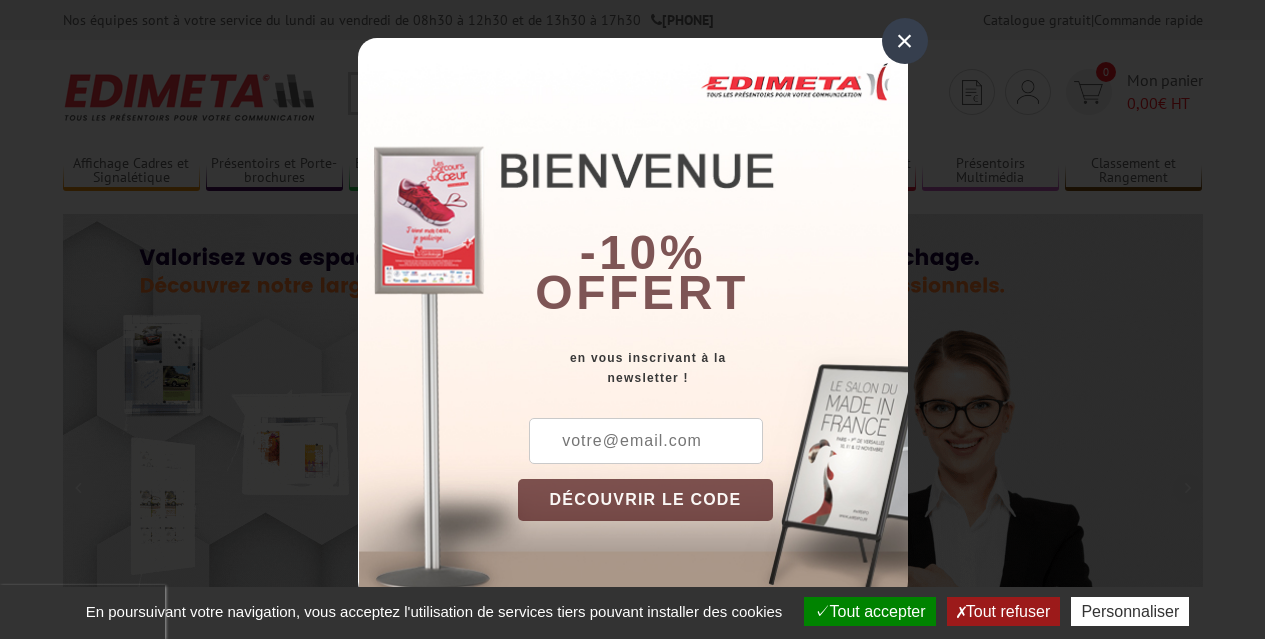 scroll, scrollTop: 0, scrollLeft: 0, axis: both 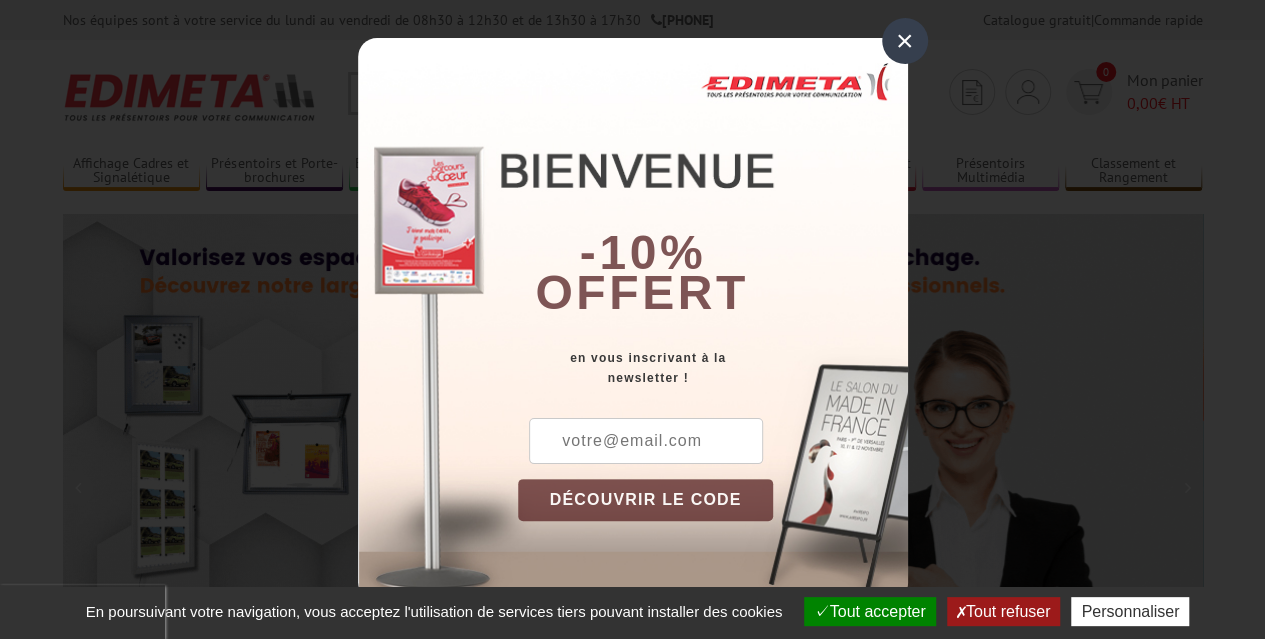 click on "×" at bounding box center [905, 41] 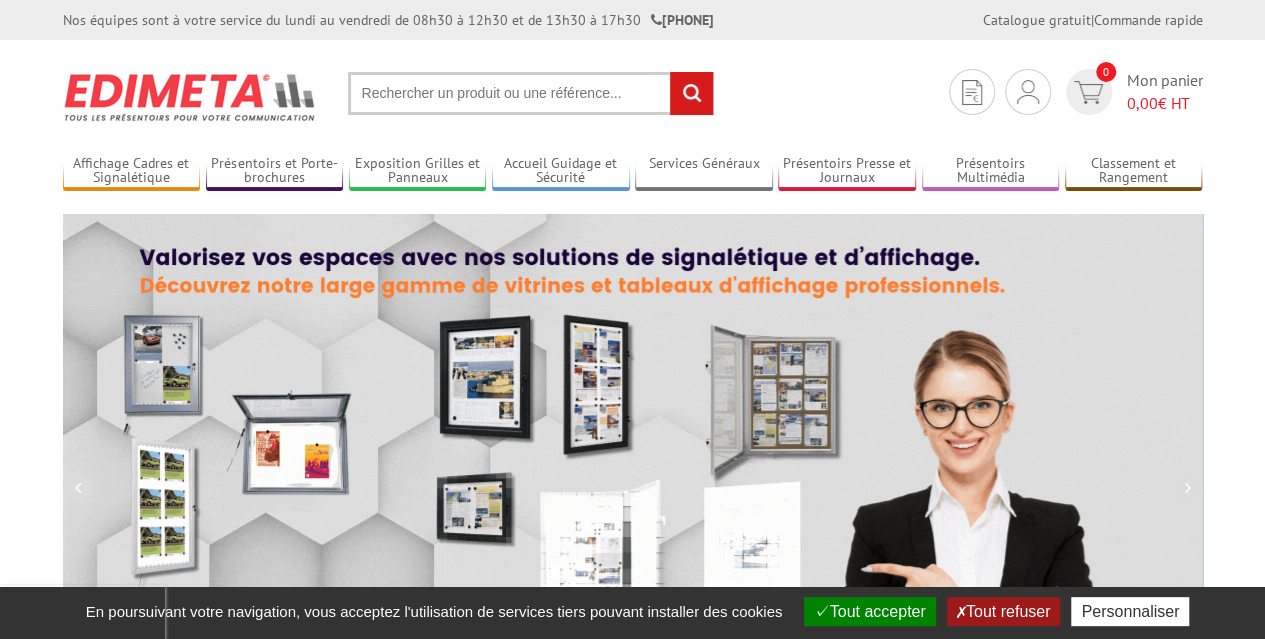 click at bounding box center (531, 93) 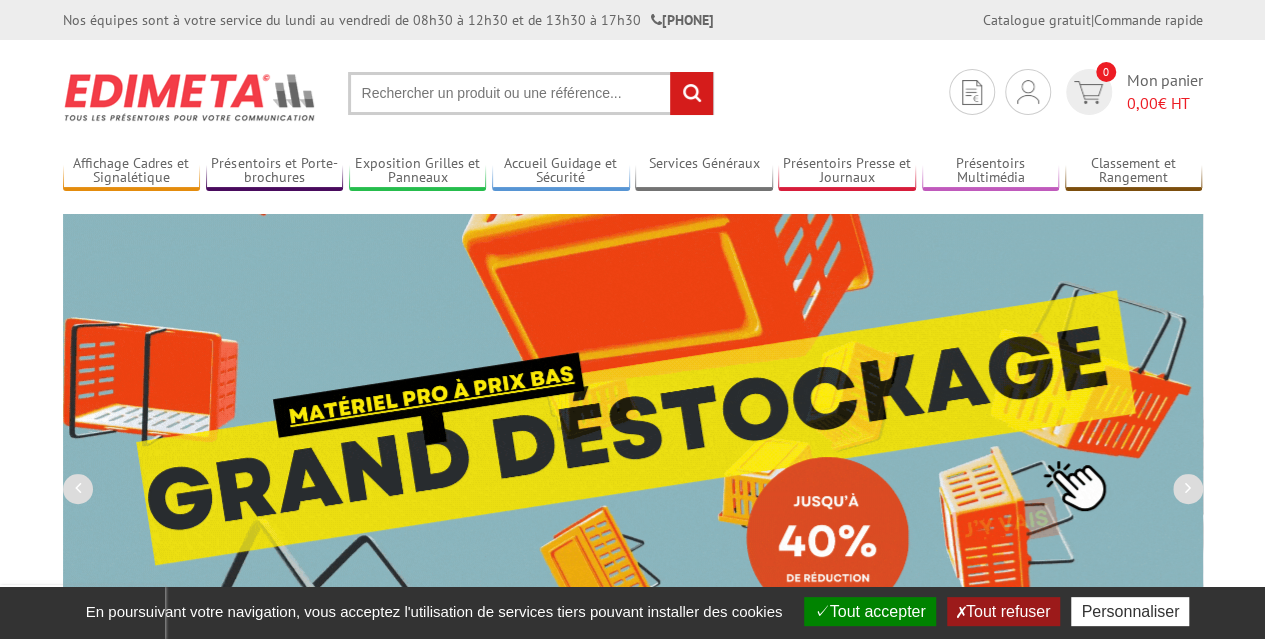 click at bounding box center [531, 93] 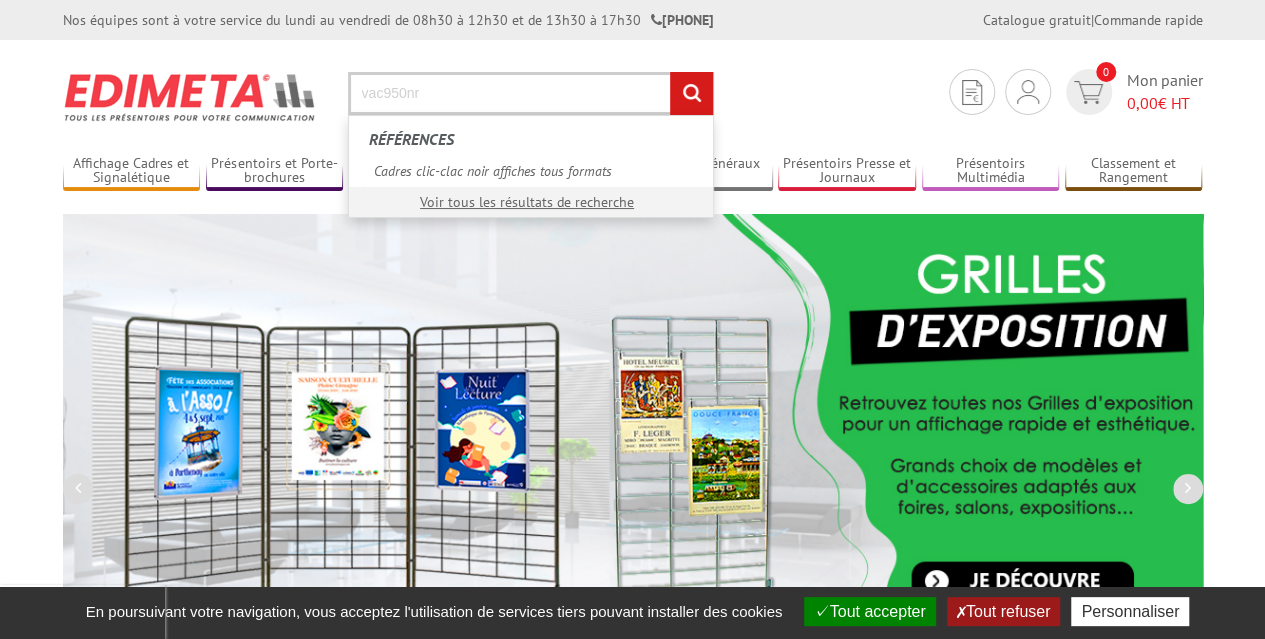 type on "vac950nr" 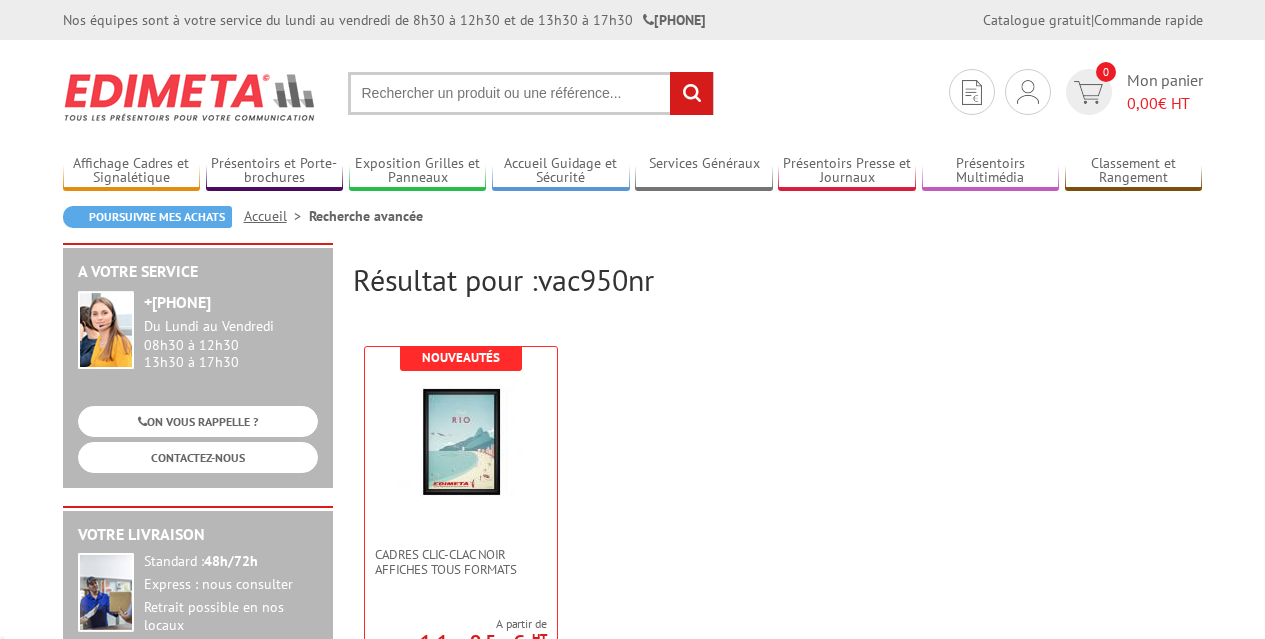 scroll, scrollTop: 0, scrollLeft: 0, axis: both 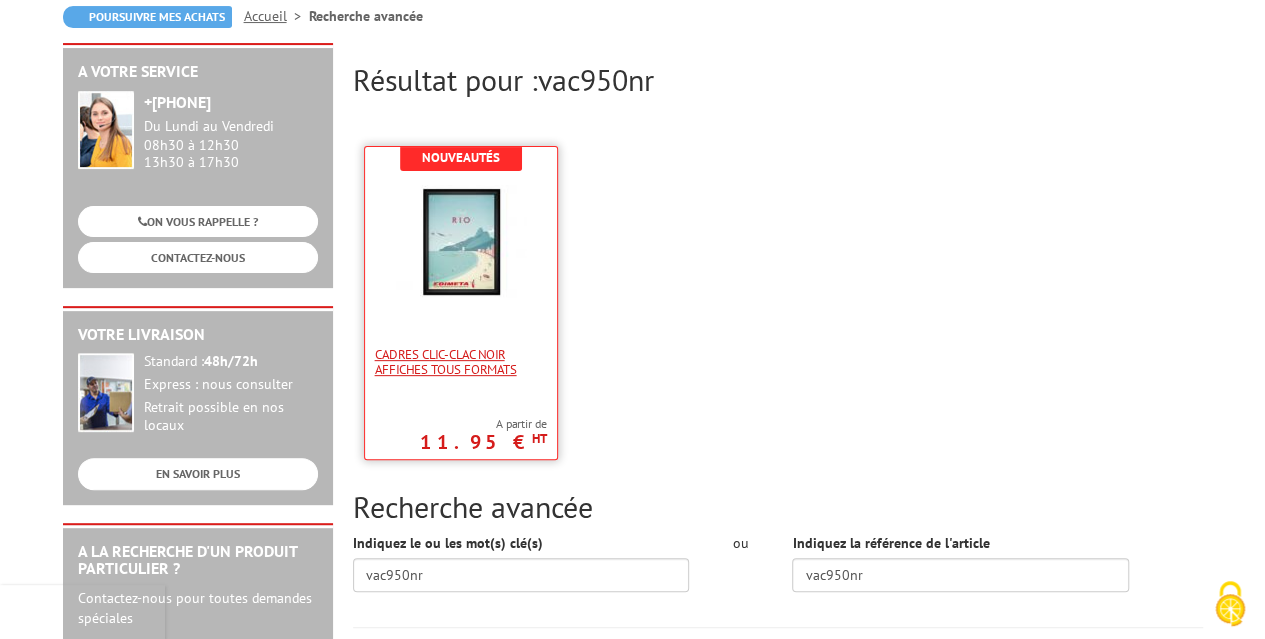 click on "Cadres clic-clac noir affiches tous formats" at bounding box center [461, 362] 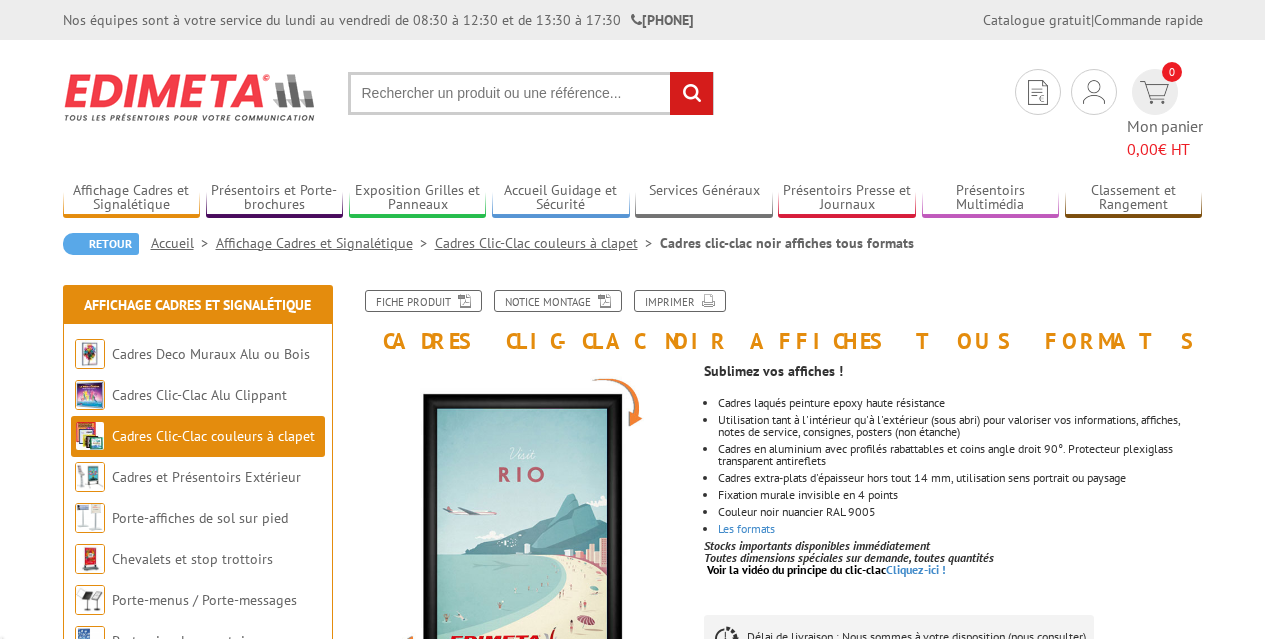 scroll, scrollTop: 0, scrollLeft: 0, axis: both 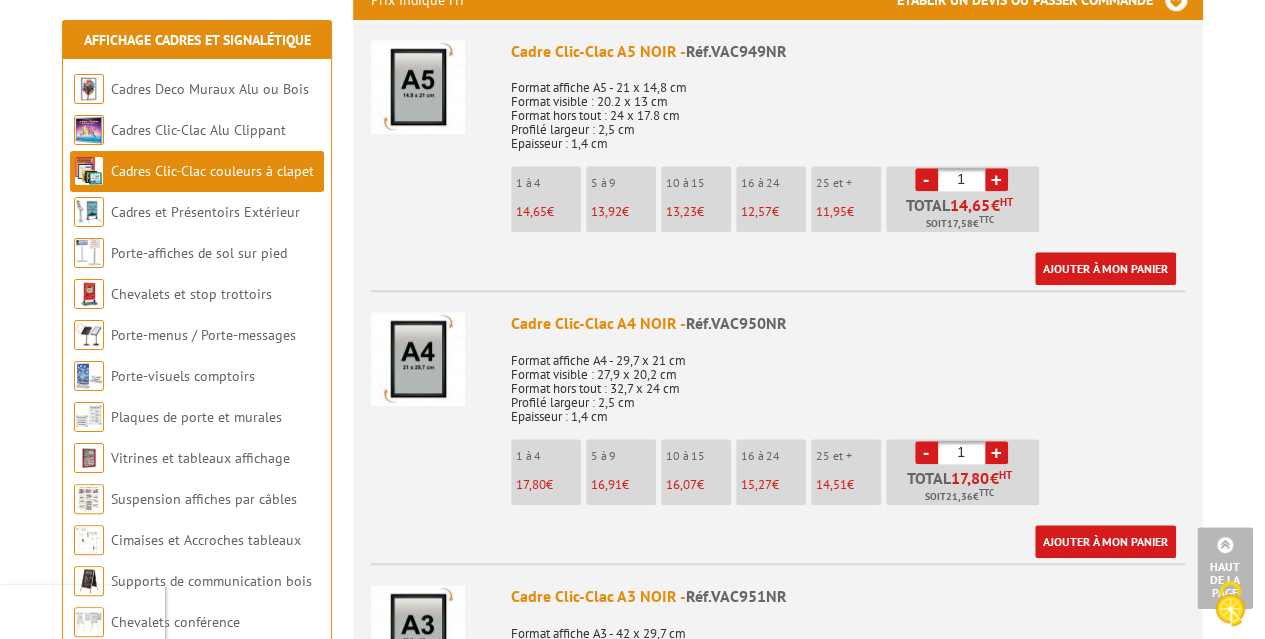 click on "+" at bounding box center (996, 452) 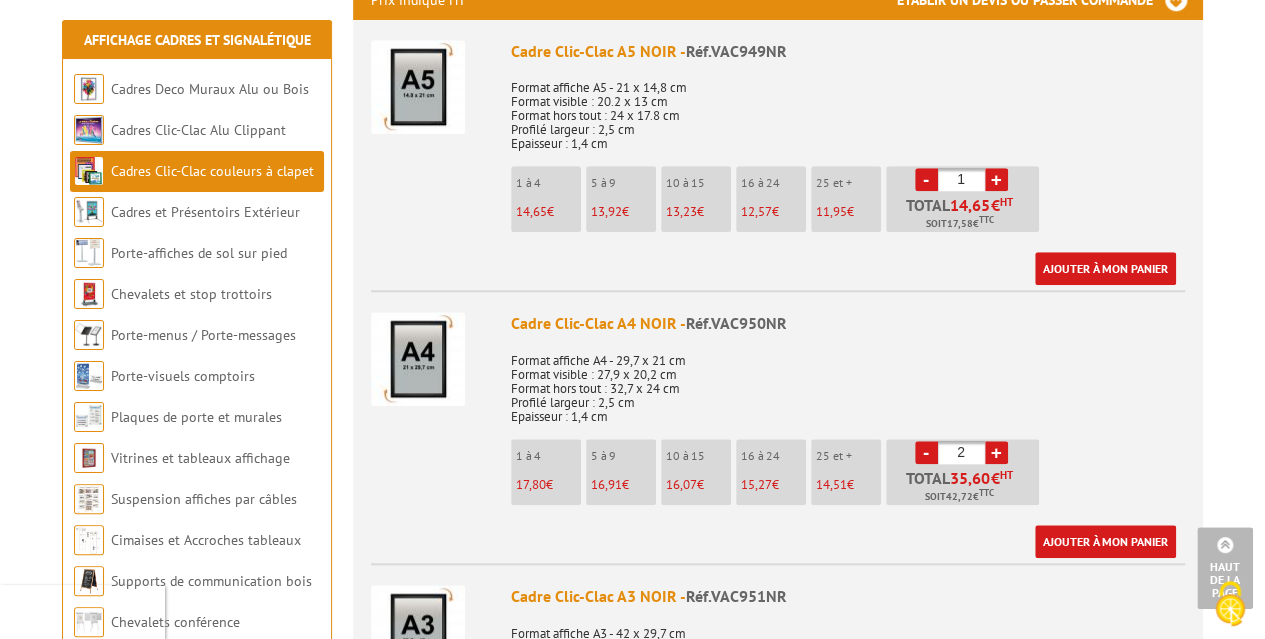 click on "+" at bounding box center (996, 452) 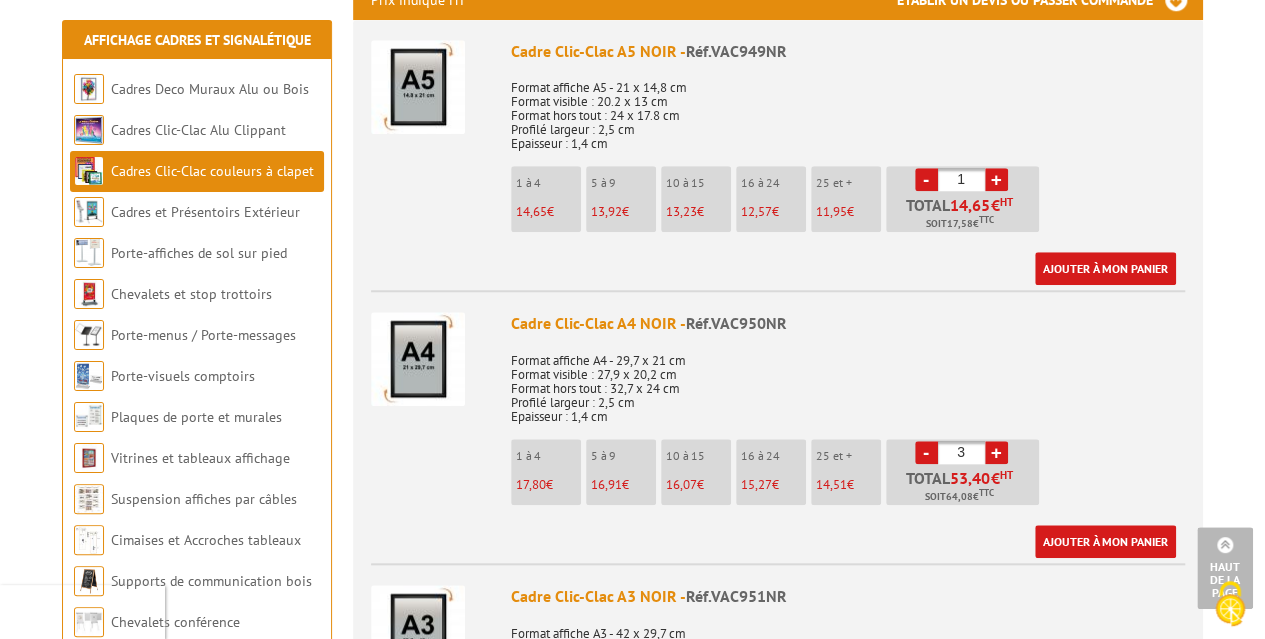 click on "+" at bounding box center [996, 452] 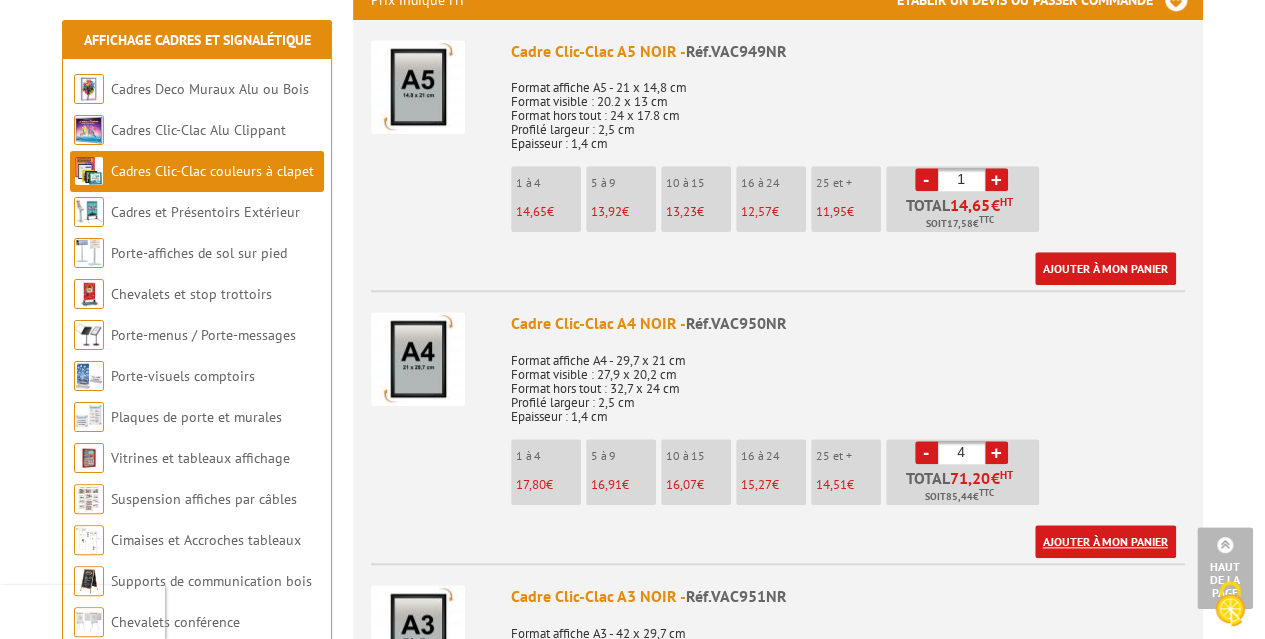 click on "Ajouter à mon panier" at bounding box center (1105, 541) 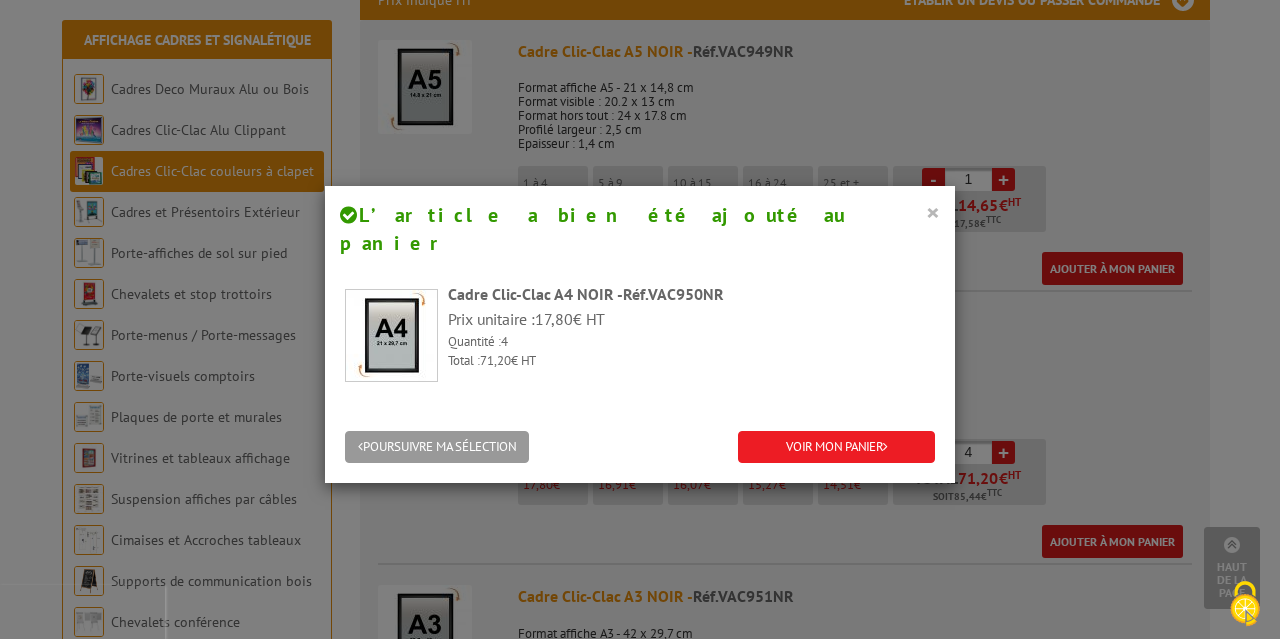 drag, startPoint x: 928, startPoint y: 216, endPoint x: 902, endPoint y: 269, distance: 59.03389 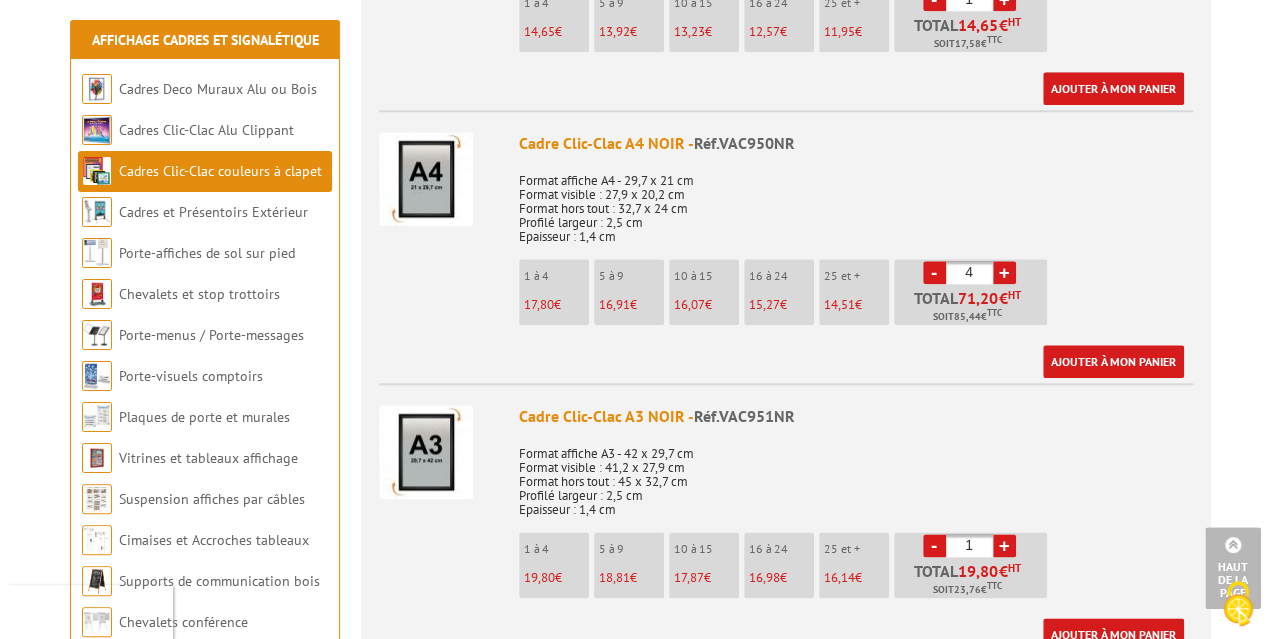 scroll, scrollTop: 1000, scrollLeft: 0, axis: vertical 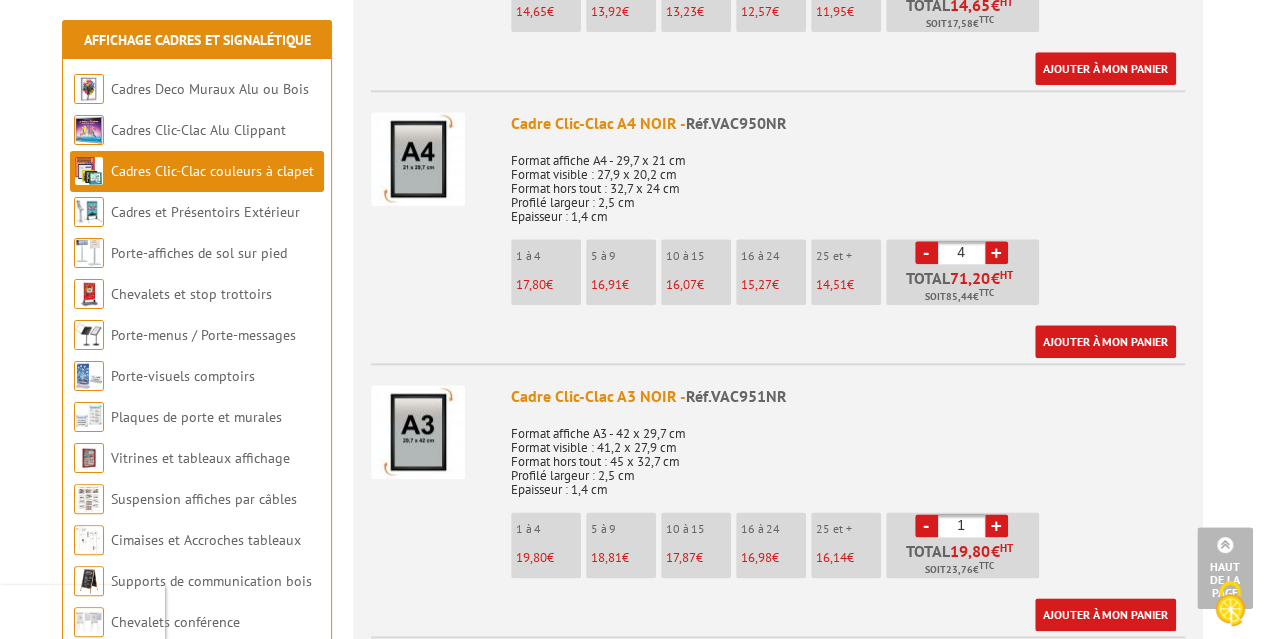 drag, startPoint x: 958, startPoint y: 499, endPoint x: 972, endPoint y: 499, distance: 14 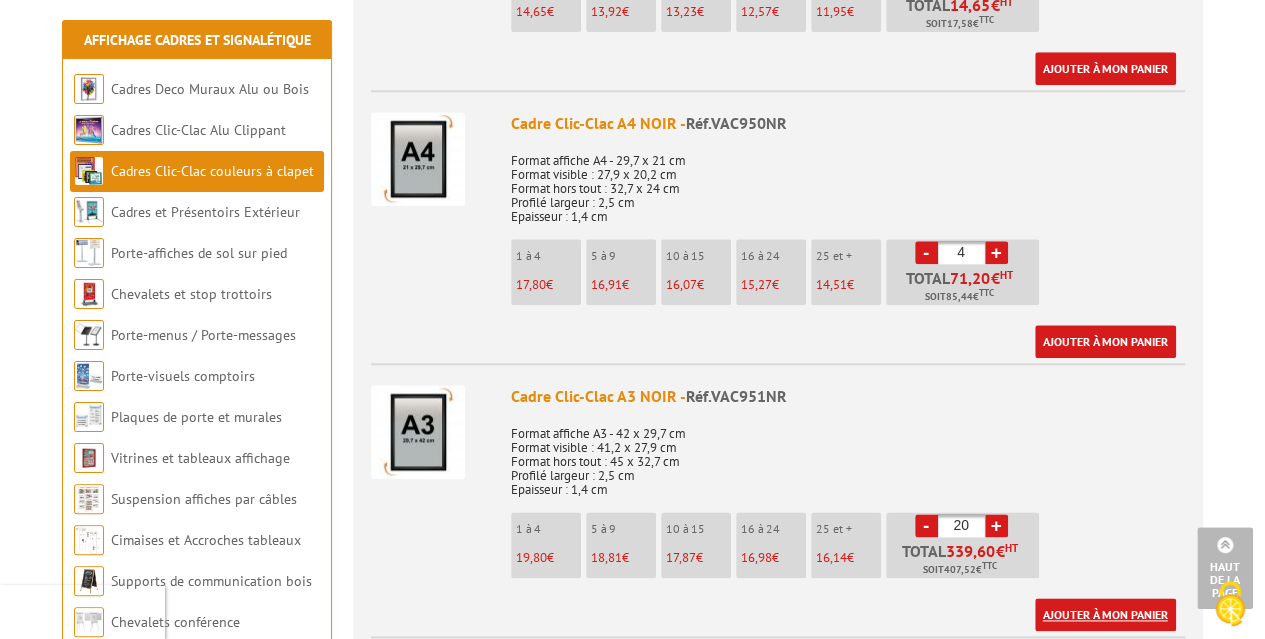 type on "20" 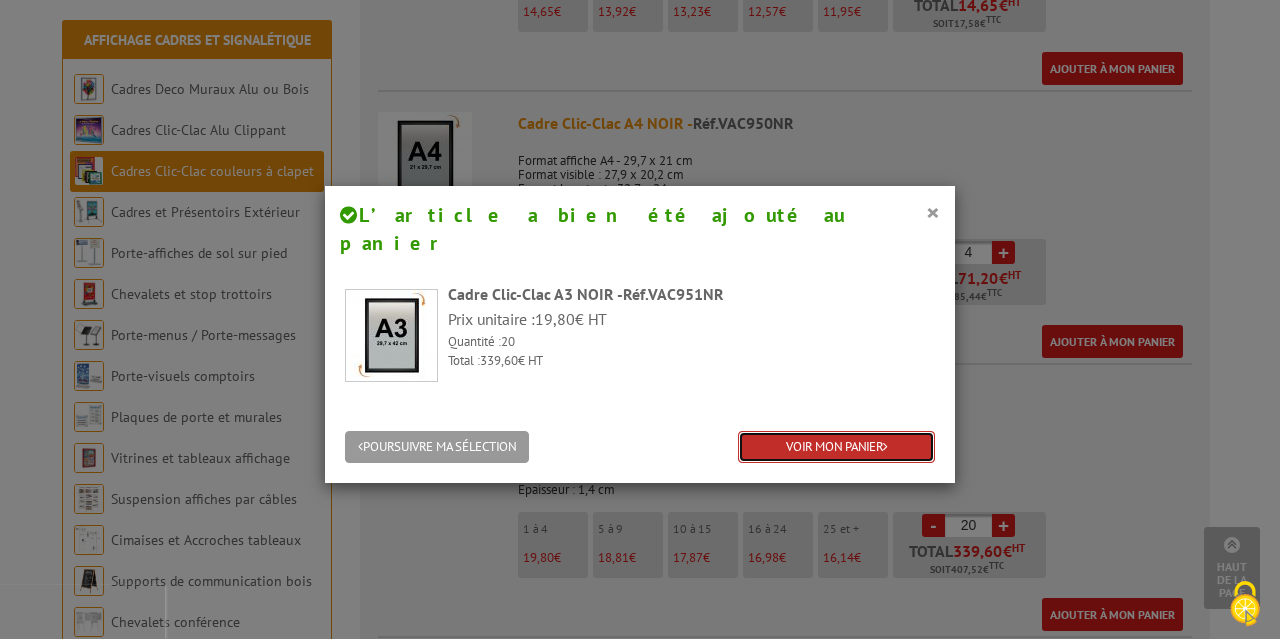 click on "VOIR MON PANIER" at bounding box center (836, 447) 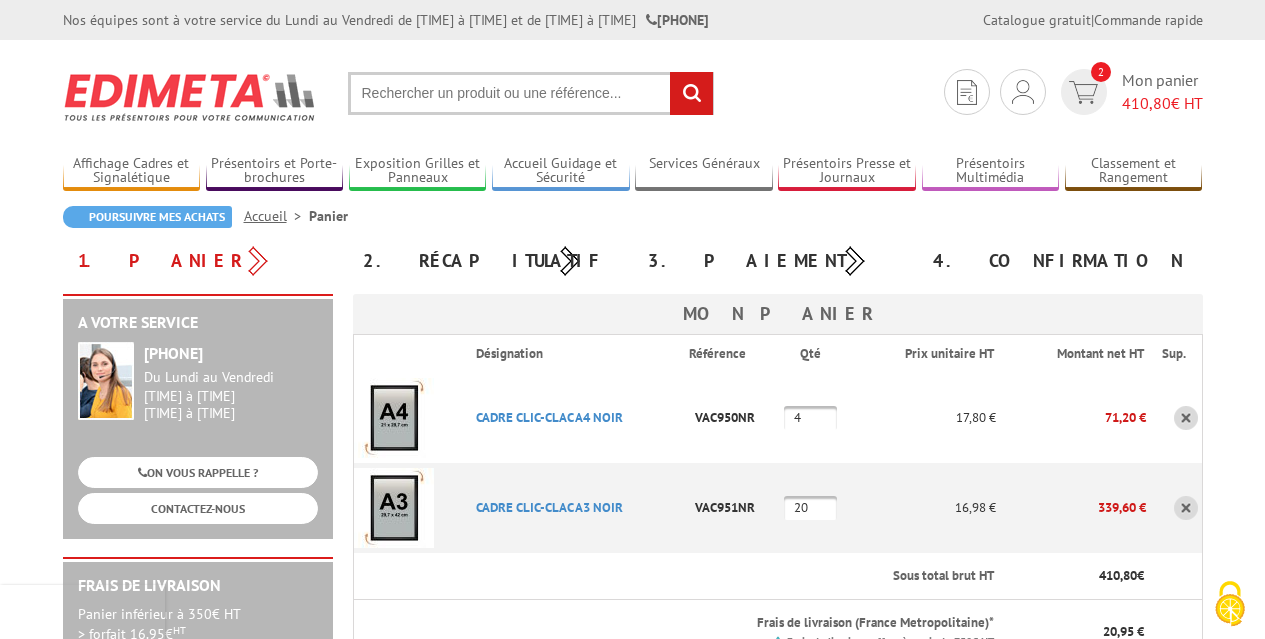 scroll, scrollTop: 0, scrollLeft: 0, axis: both 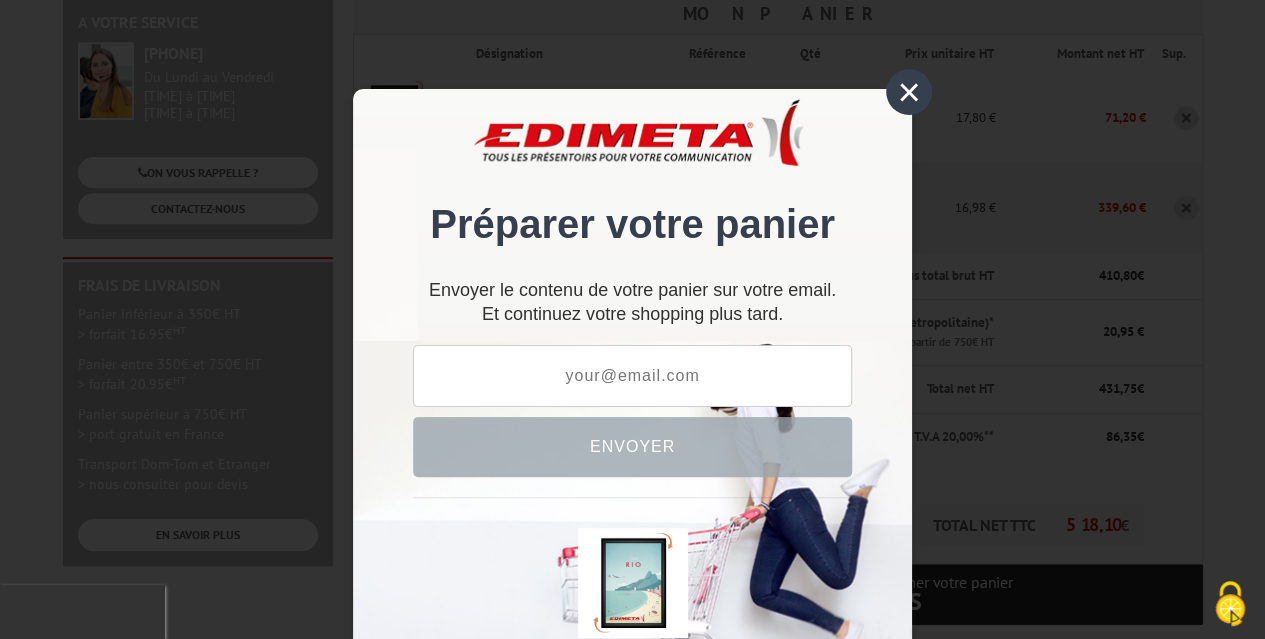 click on "×" at bounding box center (909, 92) 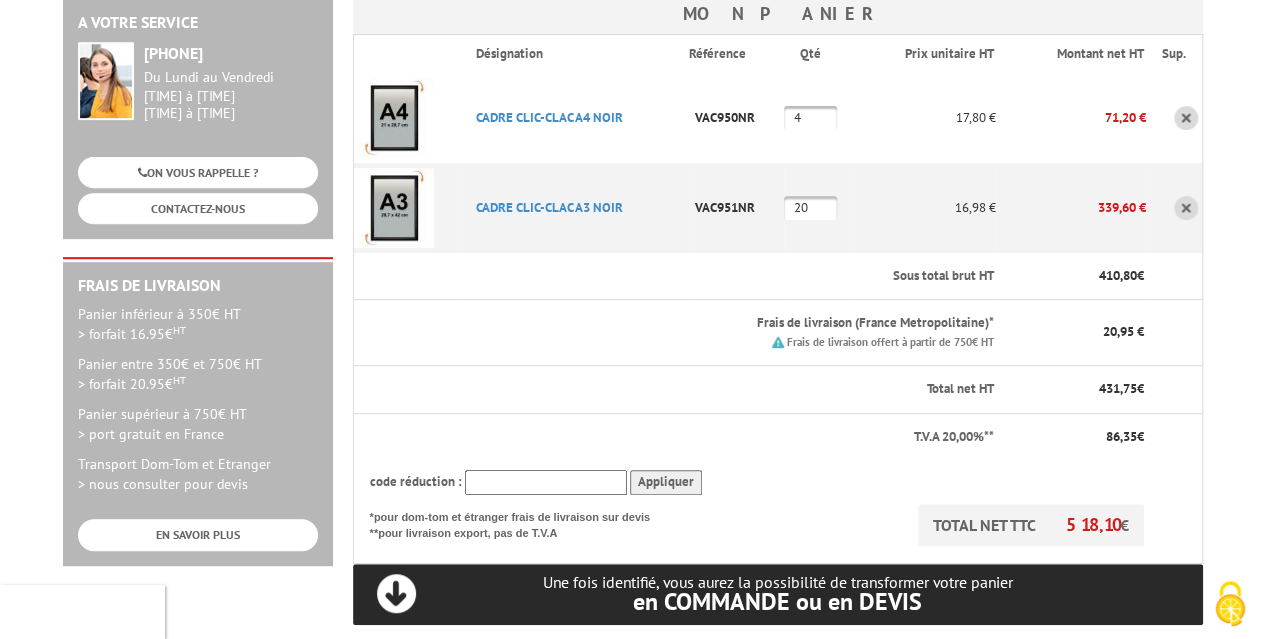 drag, startPoint x: 696, startPoint y: 115, endPoint x: 753, endPoint y: 123, distance: 57.558666 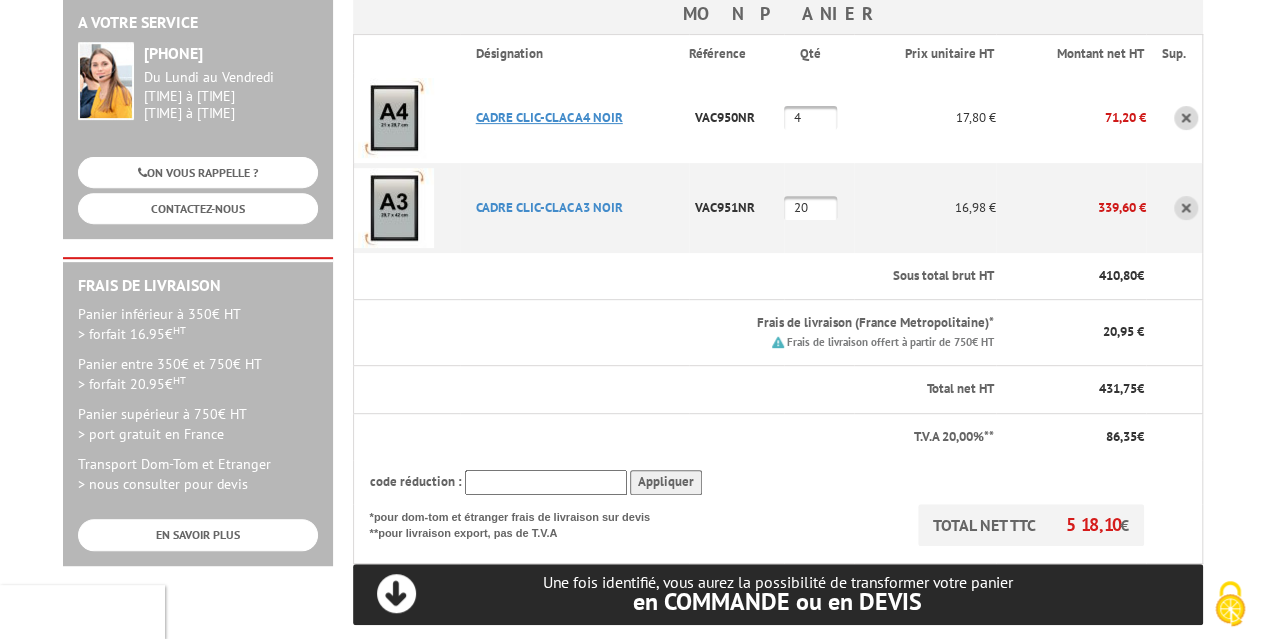 drag, startPoint x: 630, startPoint y: 117, endPoint x: 477, endPoint y: 109, distance: 153.20901 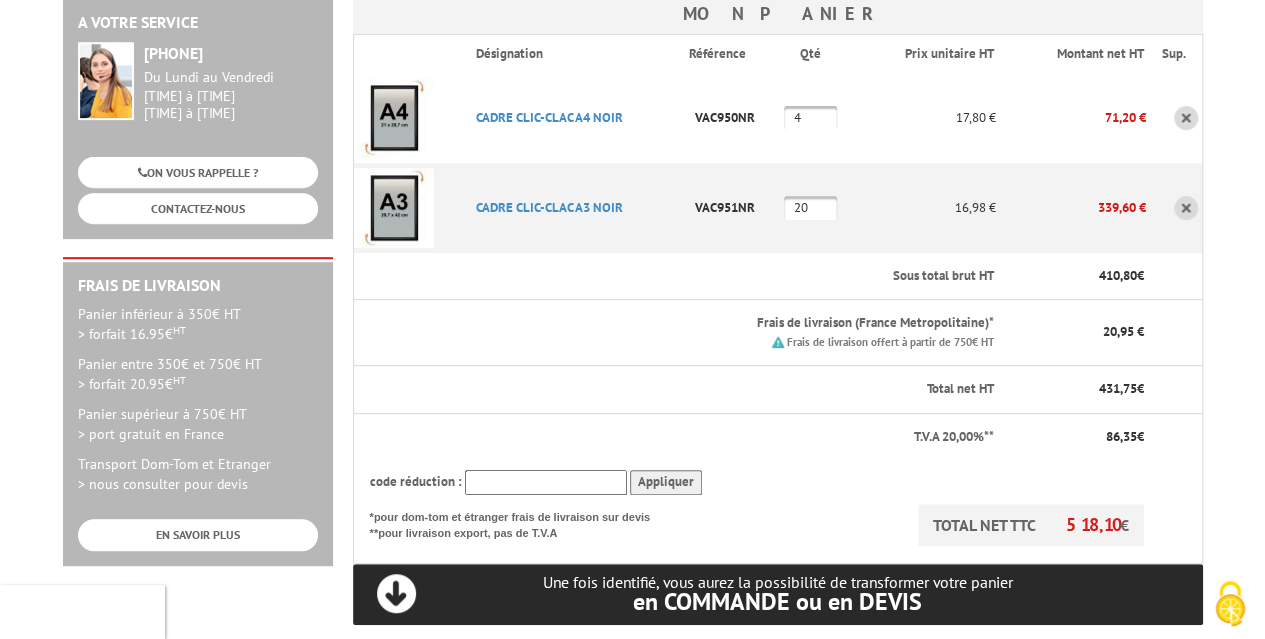 copy on "CADRE CLIC-CLAC A4 NOIR
Code promo non activable pour cet article
VAC950NR
17,80 €
71,20 €
CADRE CLIC-CLAC A3 NOIR
Code promo non activable pour cet article
VAC951NR" 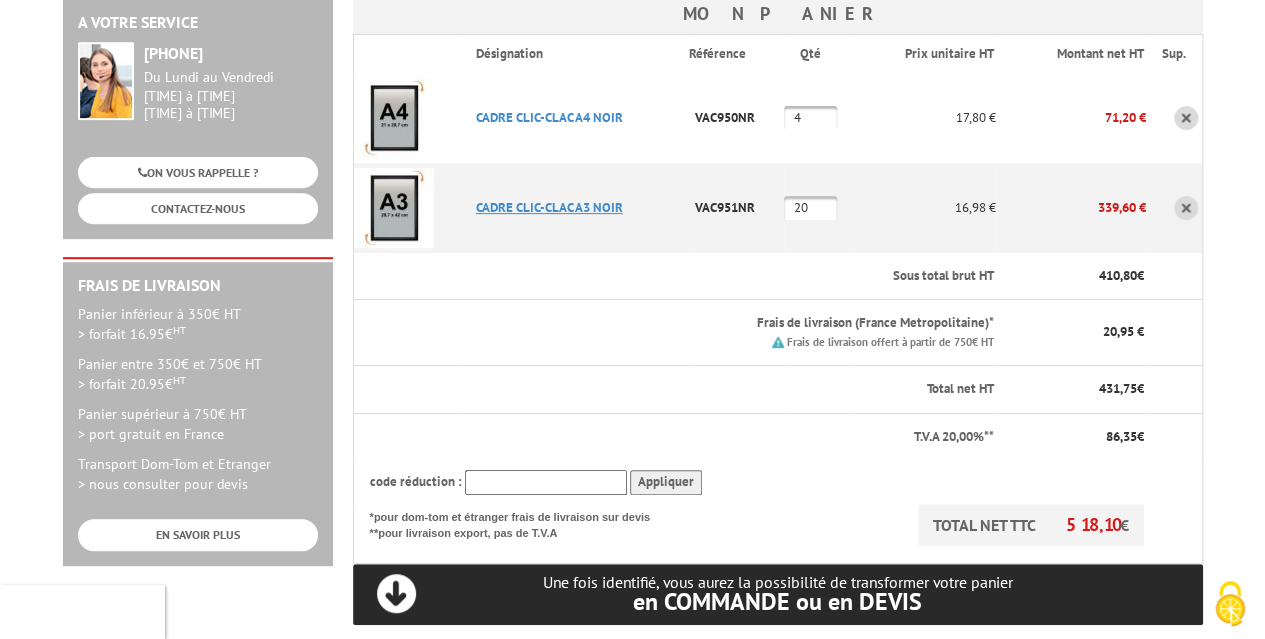 drag, startPoint x: 755, startPoint y: 213, endPoint x: 476, endPoint y: 203, distance: 279.17917 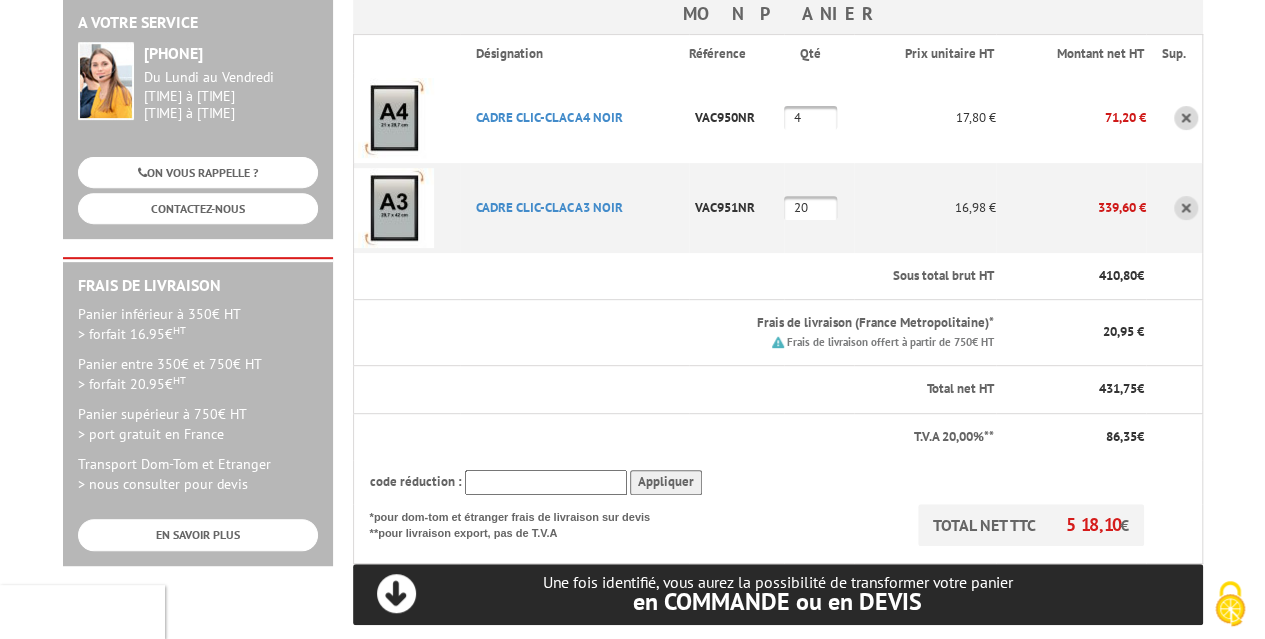 copy on "CADRE CLIC-CLAC A3 NOIR
Code promo non activable pour cet article
VAC951NR" 